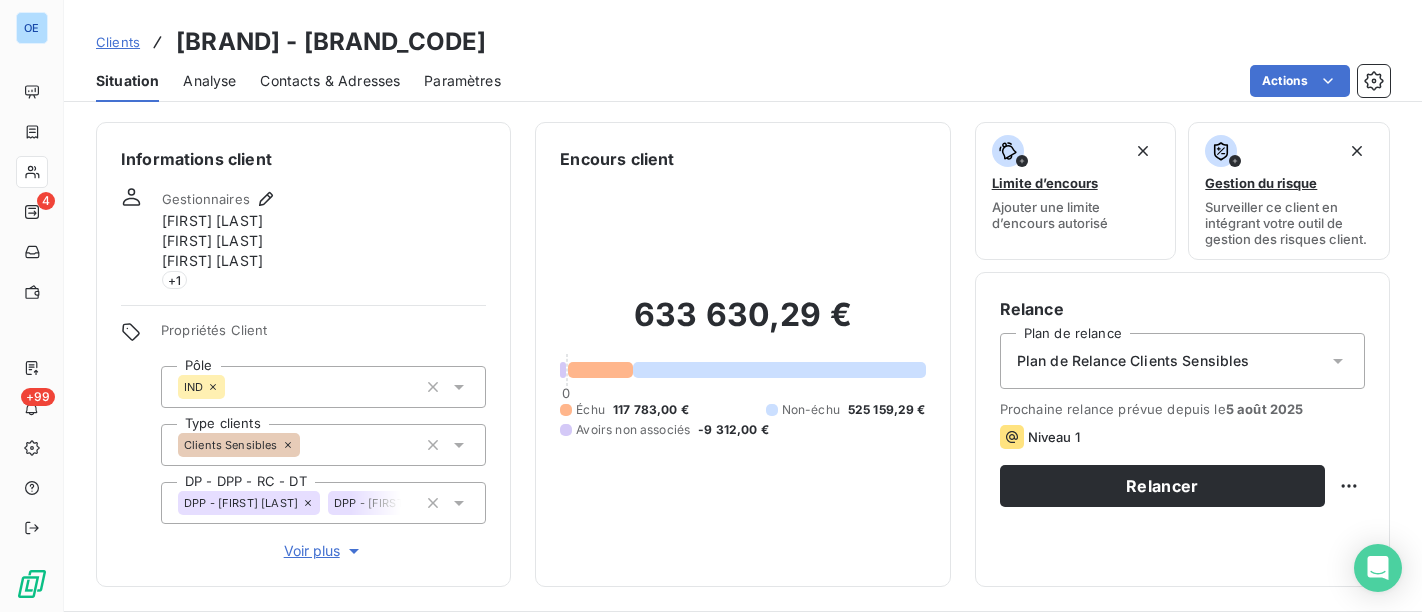 scroll, scrollTop: 0, scrollLeft: 0, axis: both 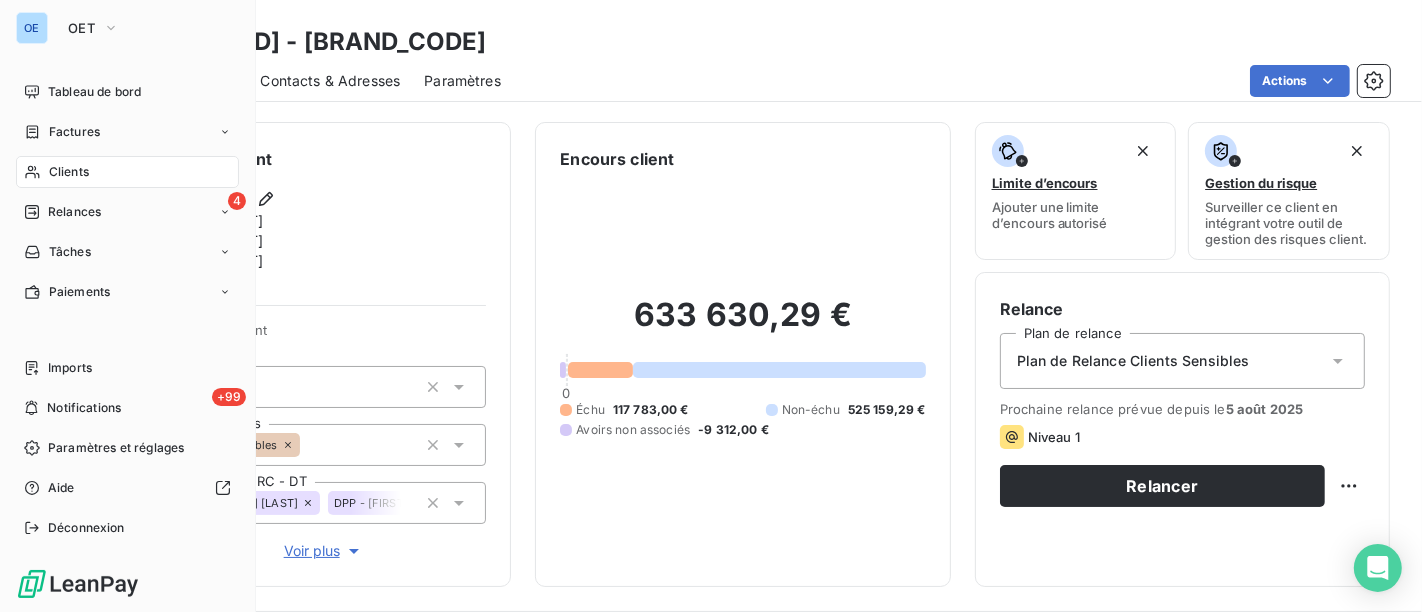 click on "Clients" at bounding box center [69, 172] 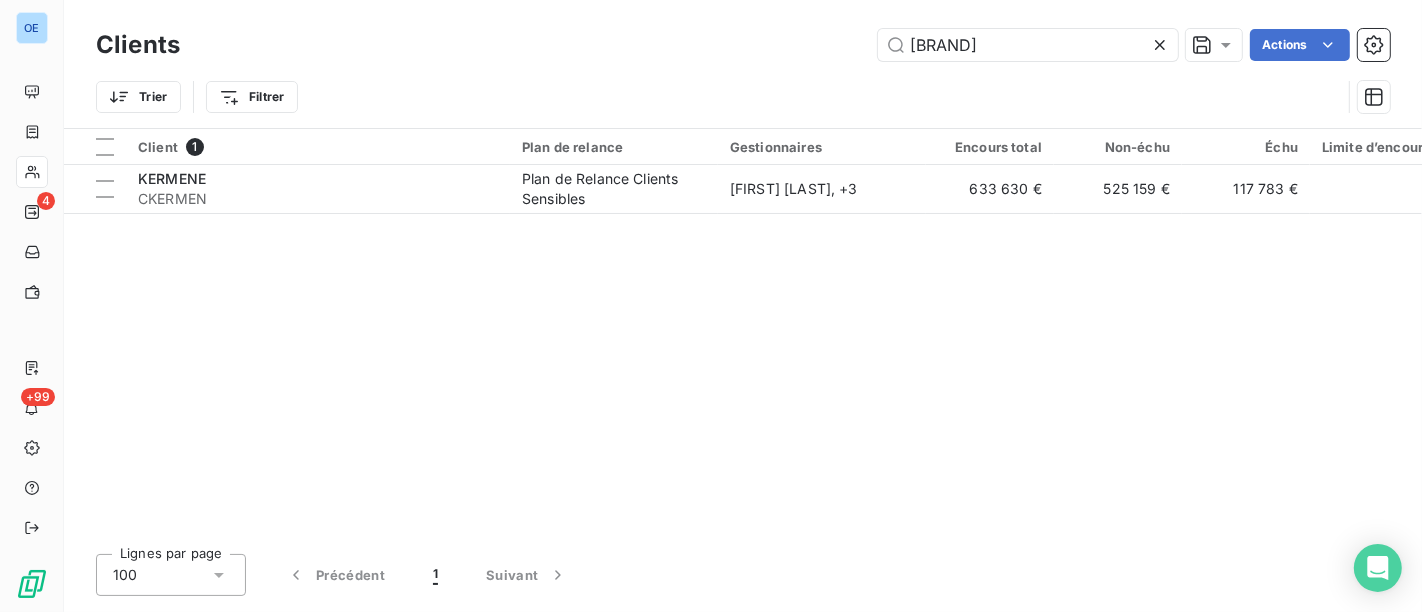 drag, startPoint x: 1020, startPoint y: 51, endPoint x: 886, endPoint y: 16, distance: 138.49548 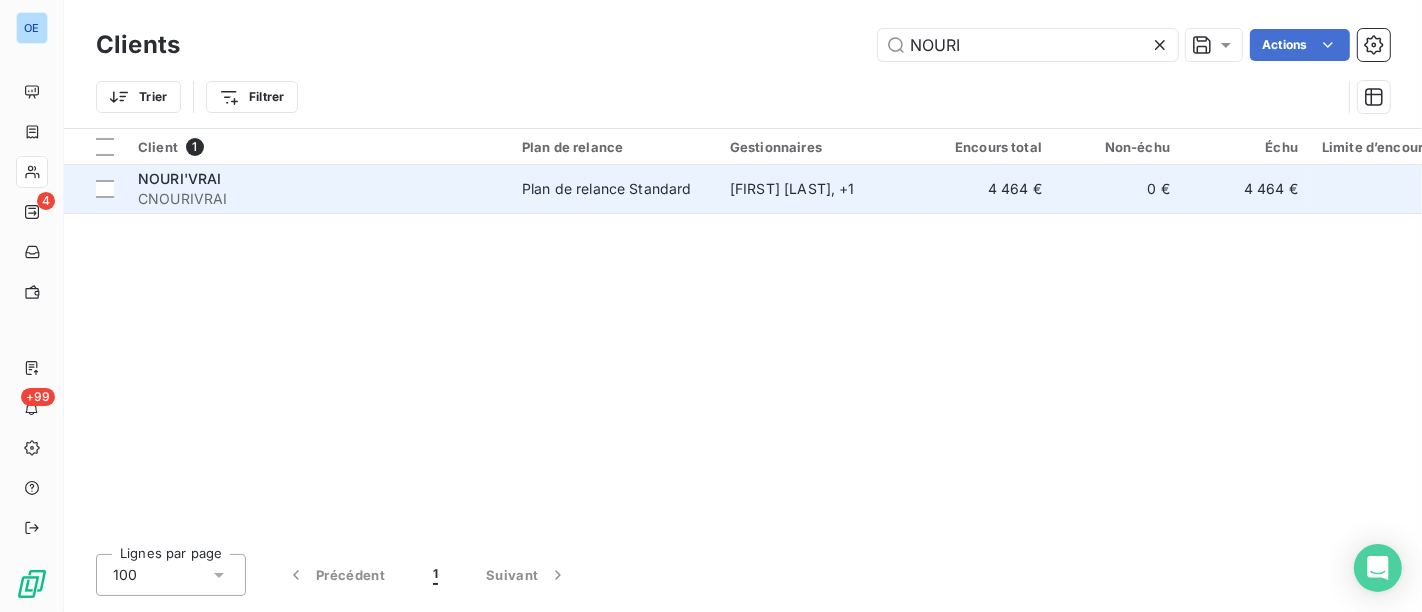 type on "NOURI" 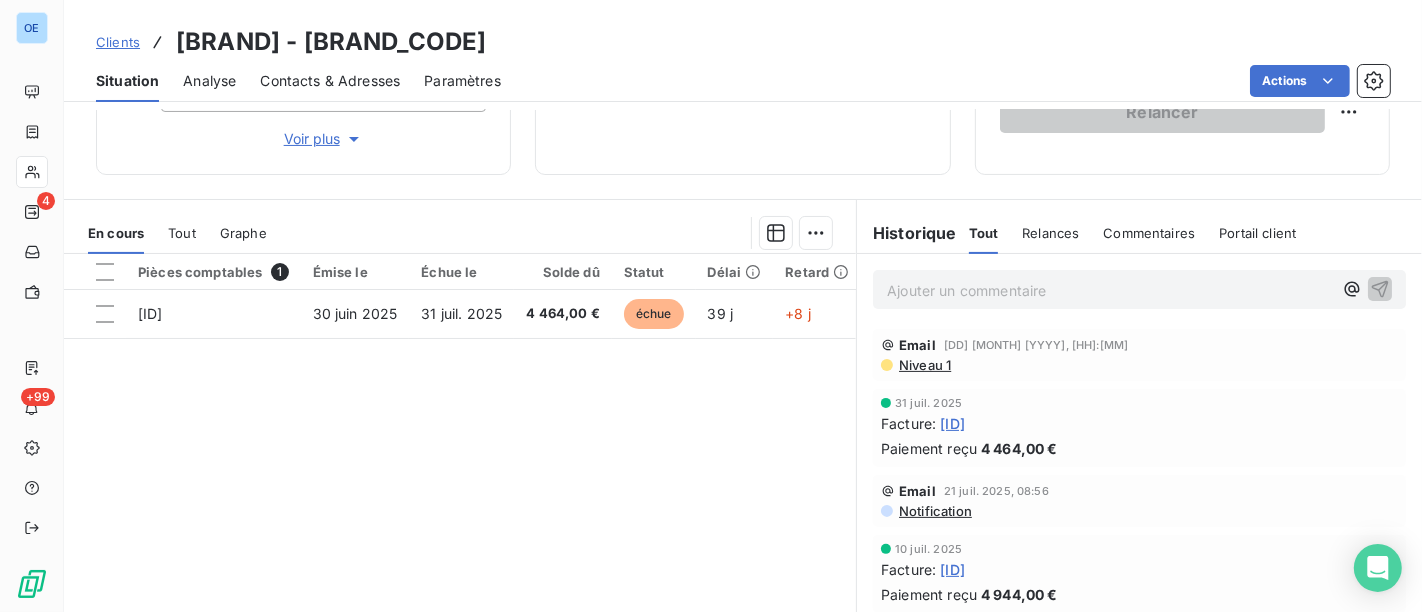 scroll, scrollTop: 444, scrollLeft: 0, axis: vertical 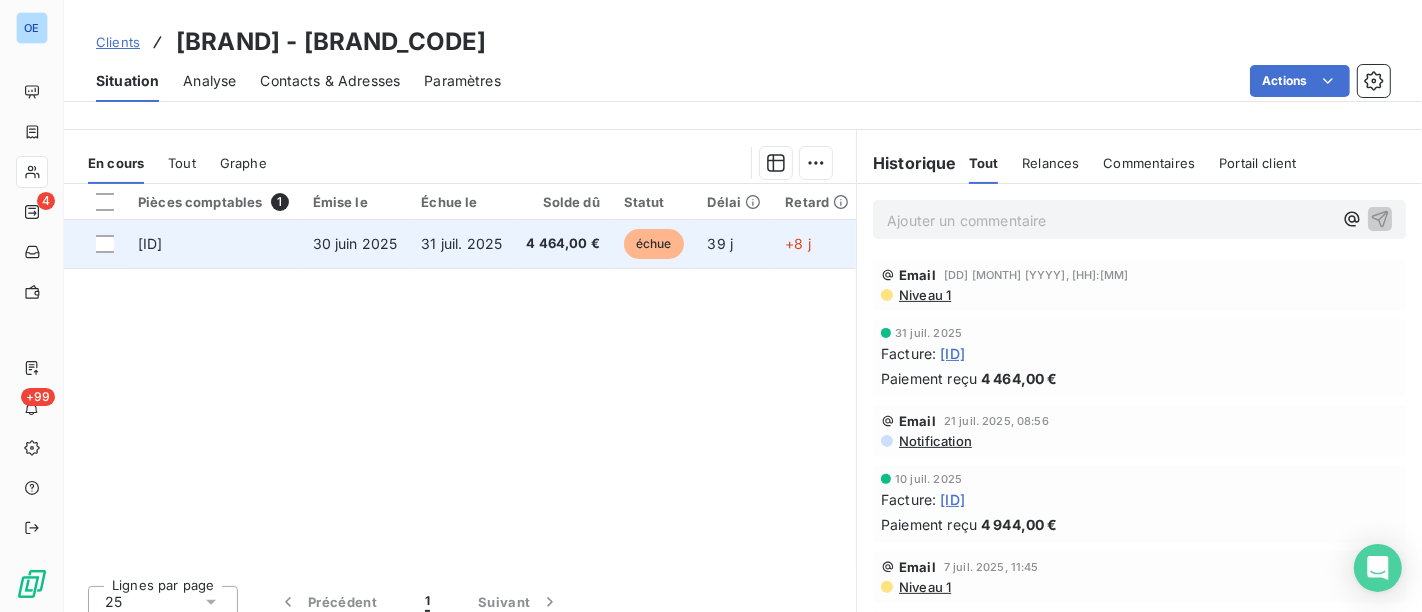 click on "4 464,00 €" at bounding box center (563, 244) 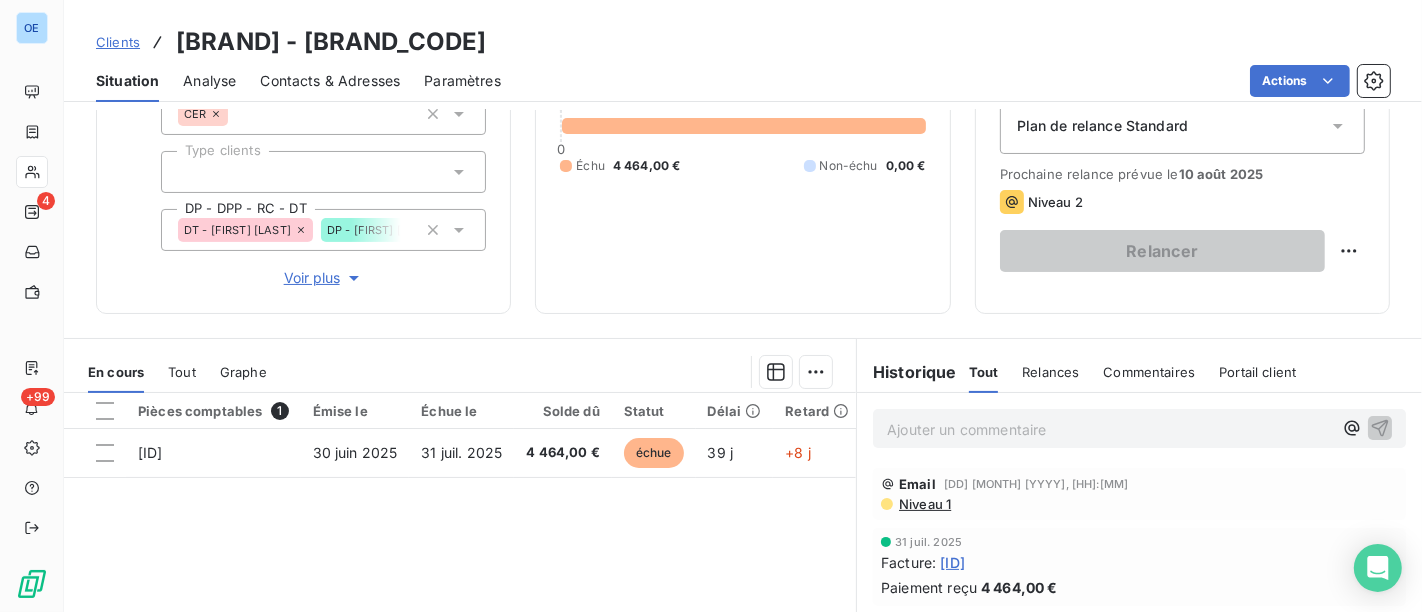 scroll, scrollTop: 333, scrollLeft: 0, axis: vertical 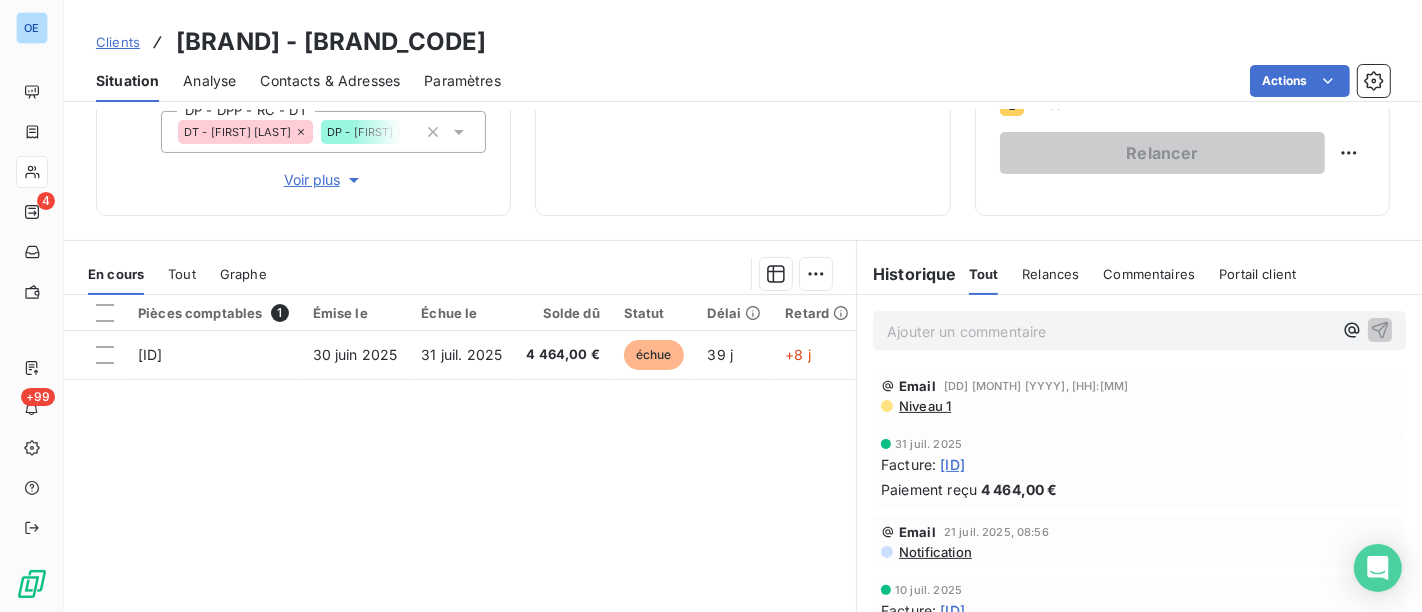 click on "[DD] [MONTH] [YYYY] Facture  : [ID] Paiement reçu [PRICE]" at bounding box center [1139, 469] 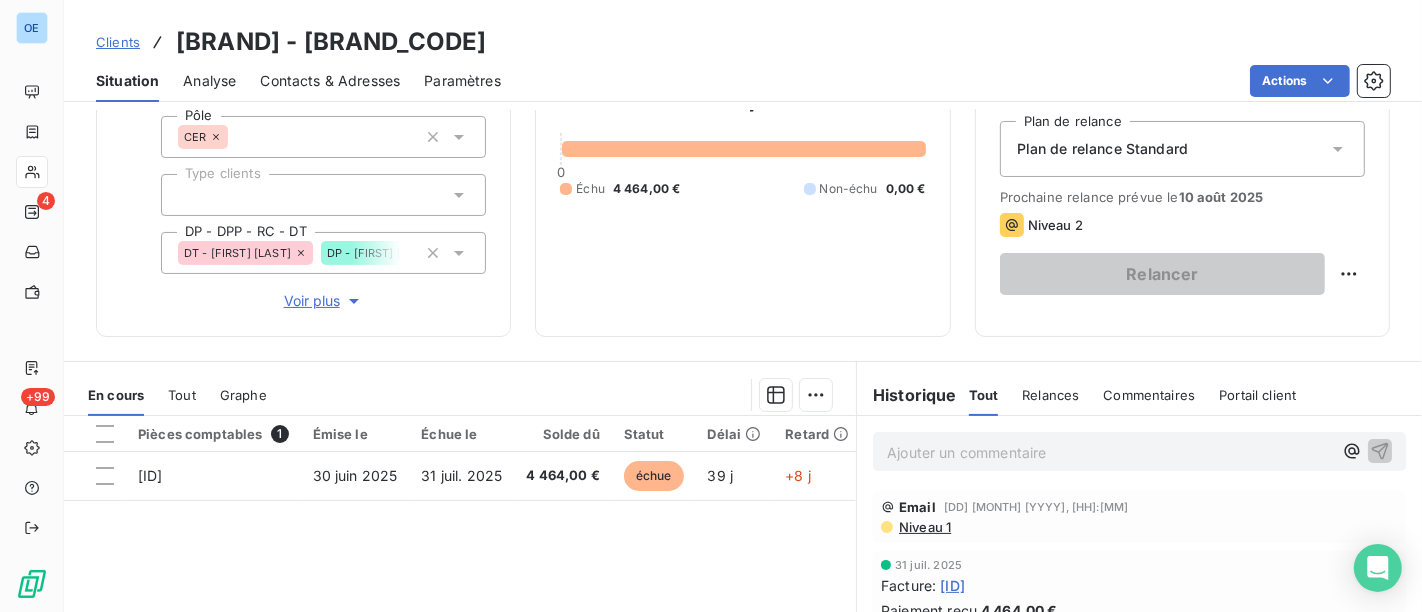 scroll, scrollTop: 333, scrollLeft: 0, axis: vertical 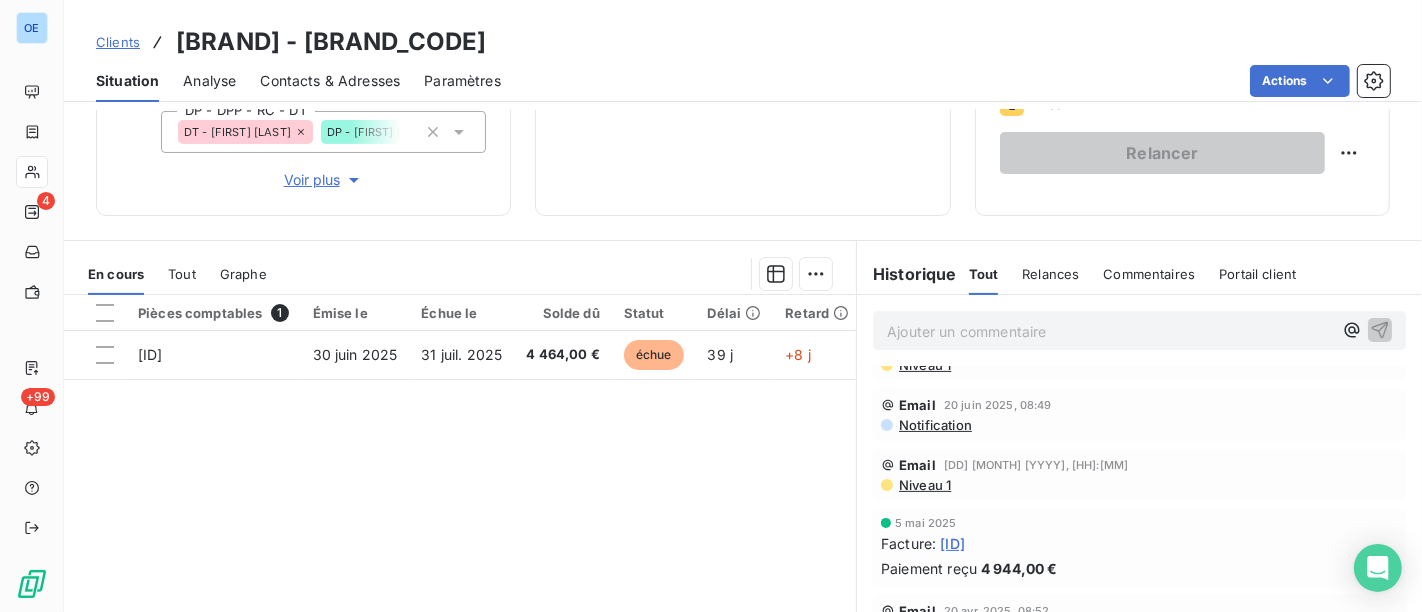 click on "[ID]" at bounding box center [952, 543] 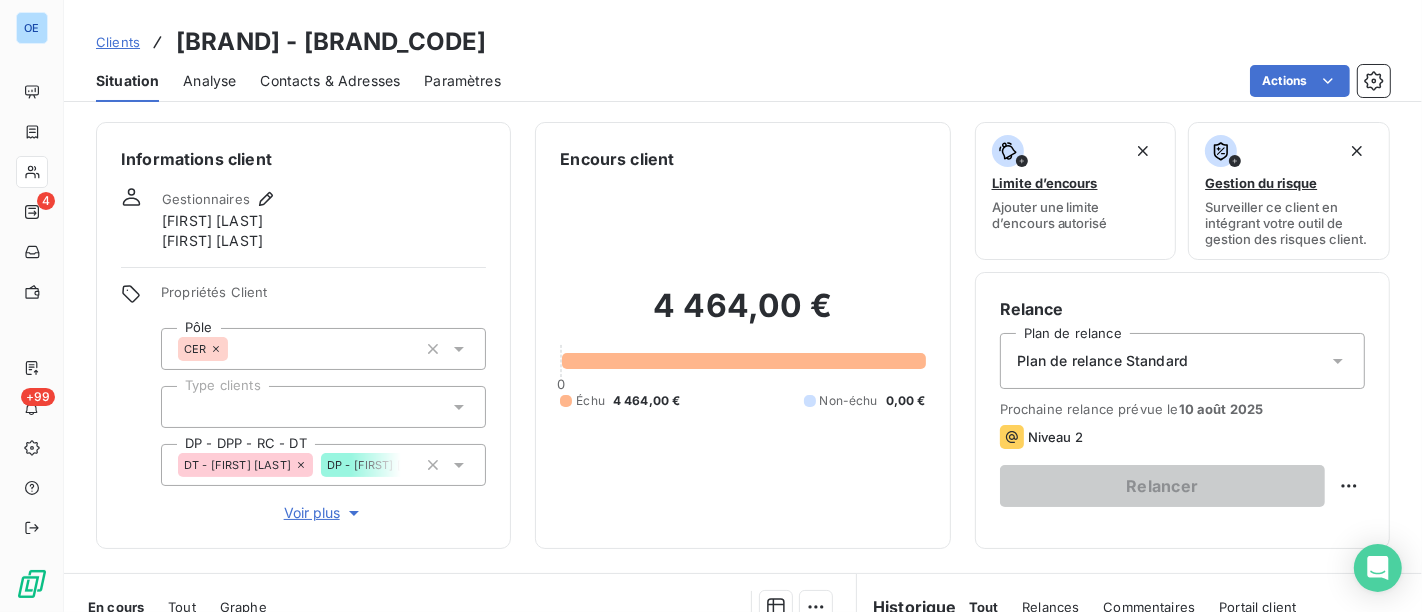 scroll, scrollTop: 444, scrollLeft: 0, axis: vertical 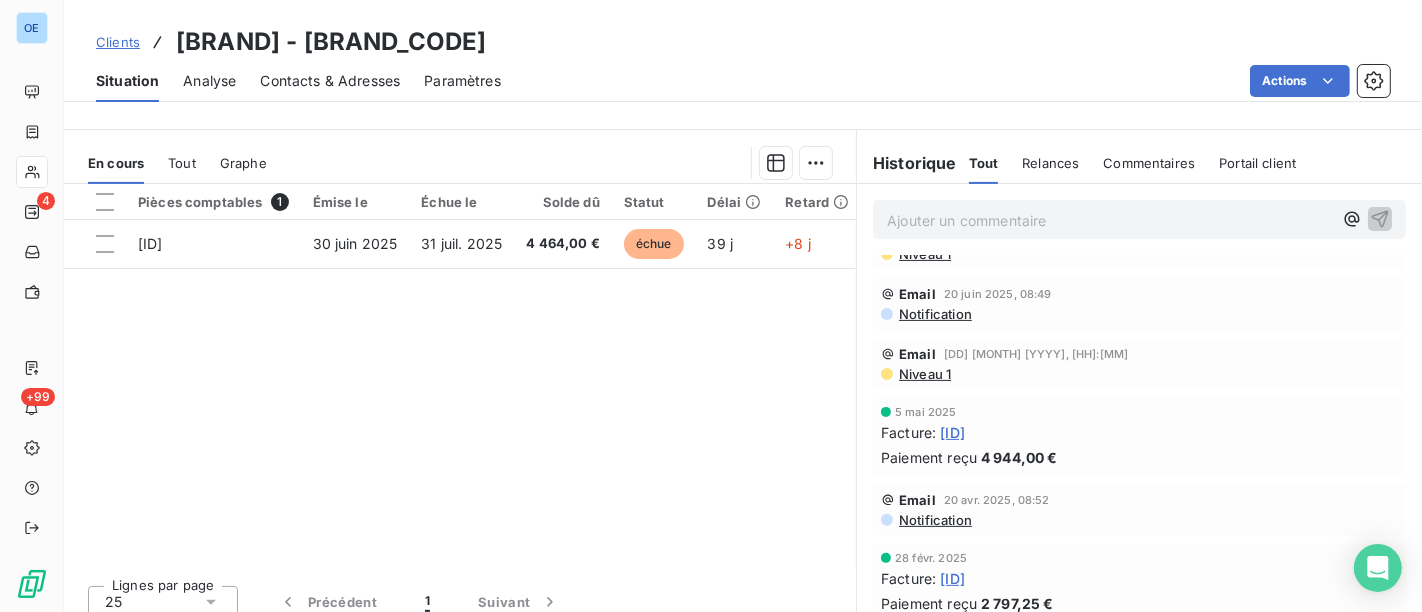 click on "[ID]" at bounding box center (952, 432) 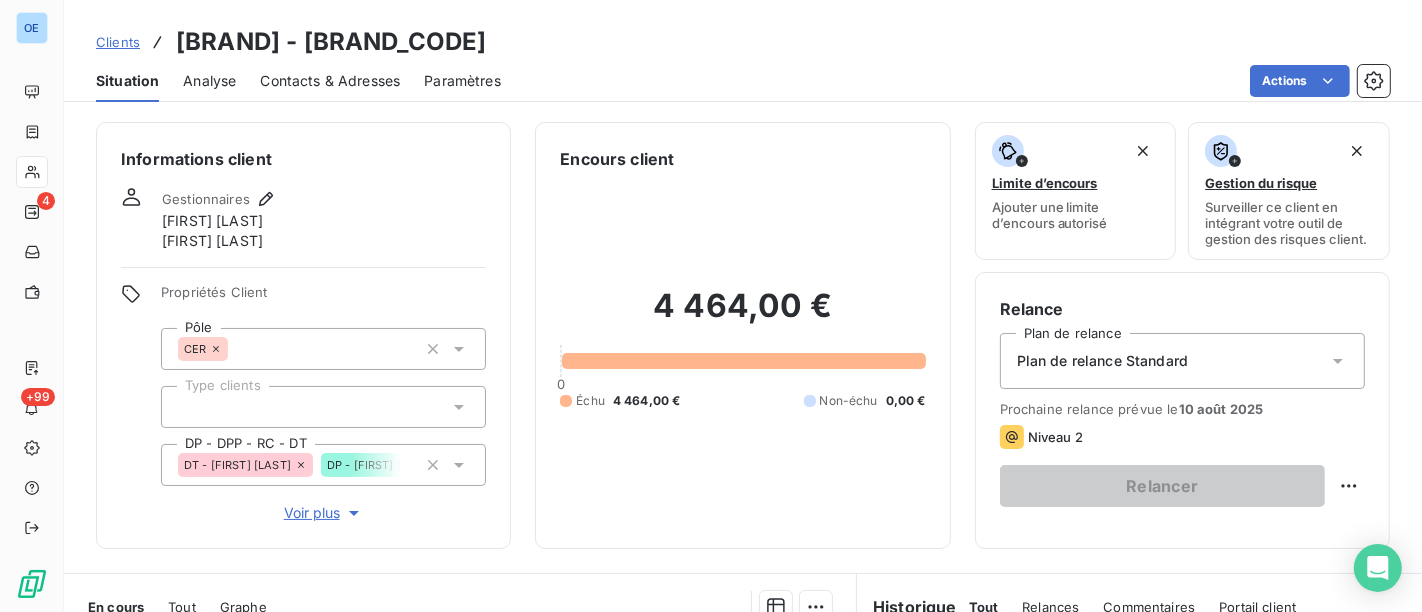 scroll, scrollTop: 459, scrollLeft: 0, axis: vertical 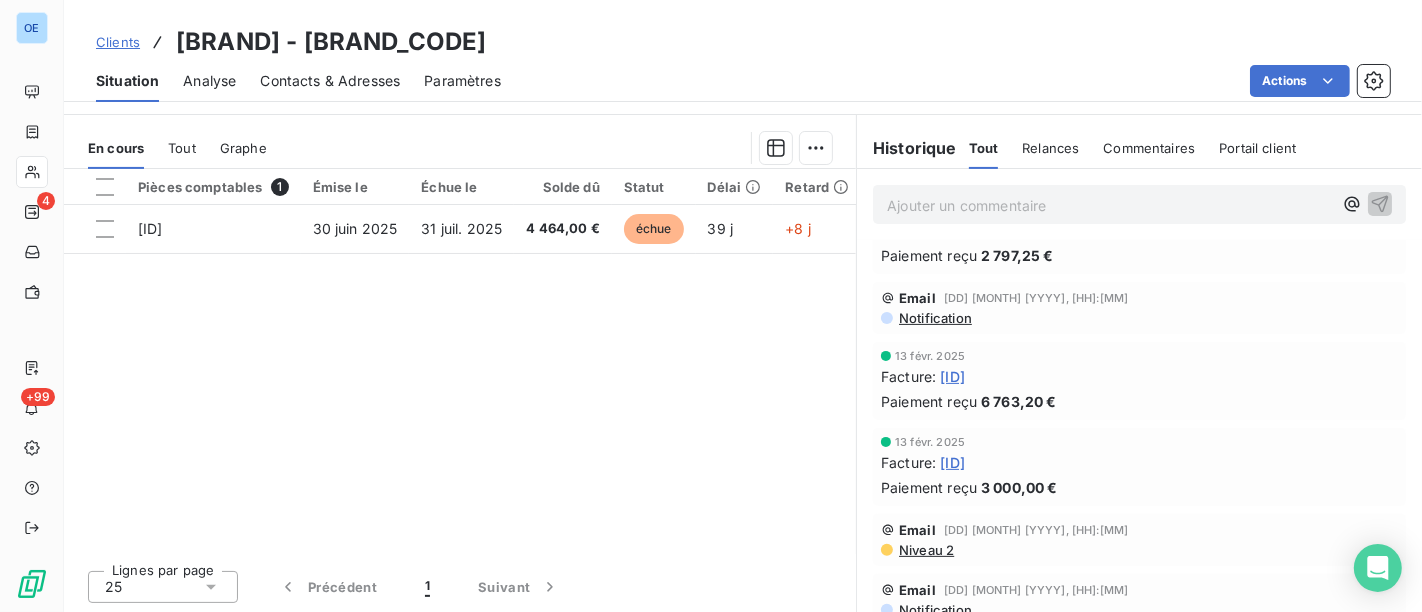 click on "[ID]" at bounding box center [952, 462] 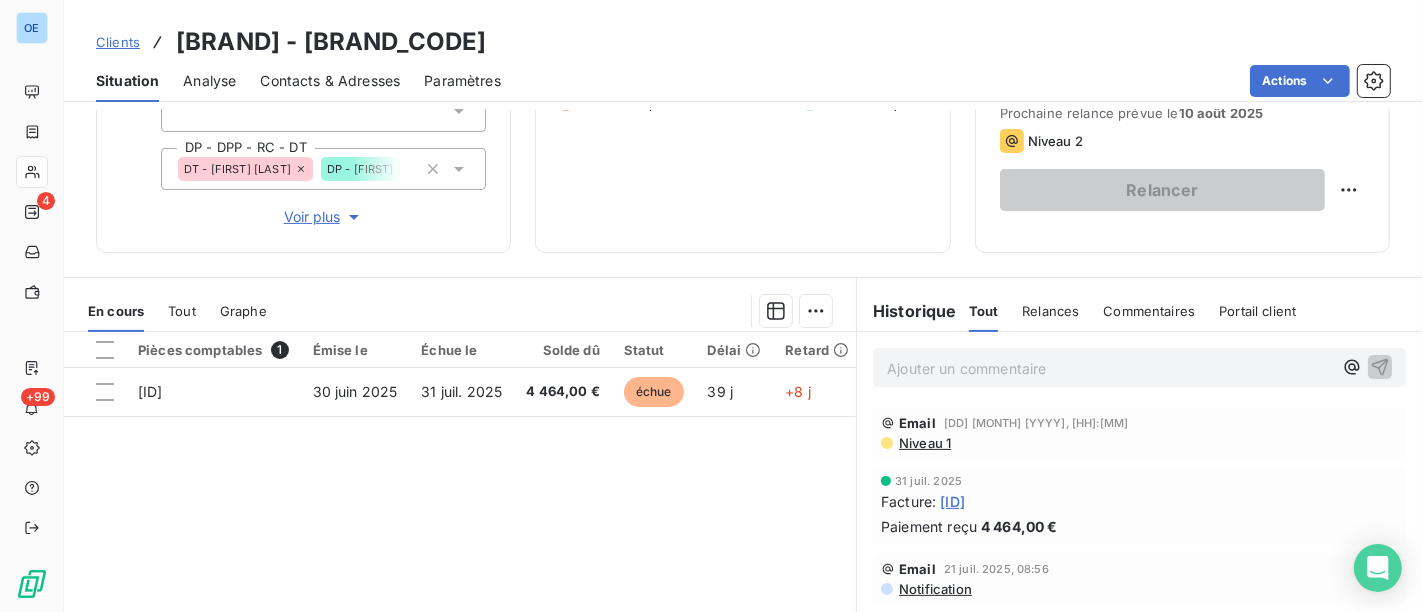scroll, scrollTop: 459, scrollLeft: 0, axis: vertical 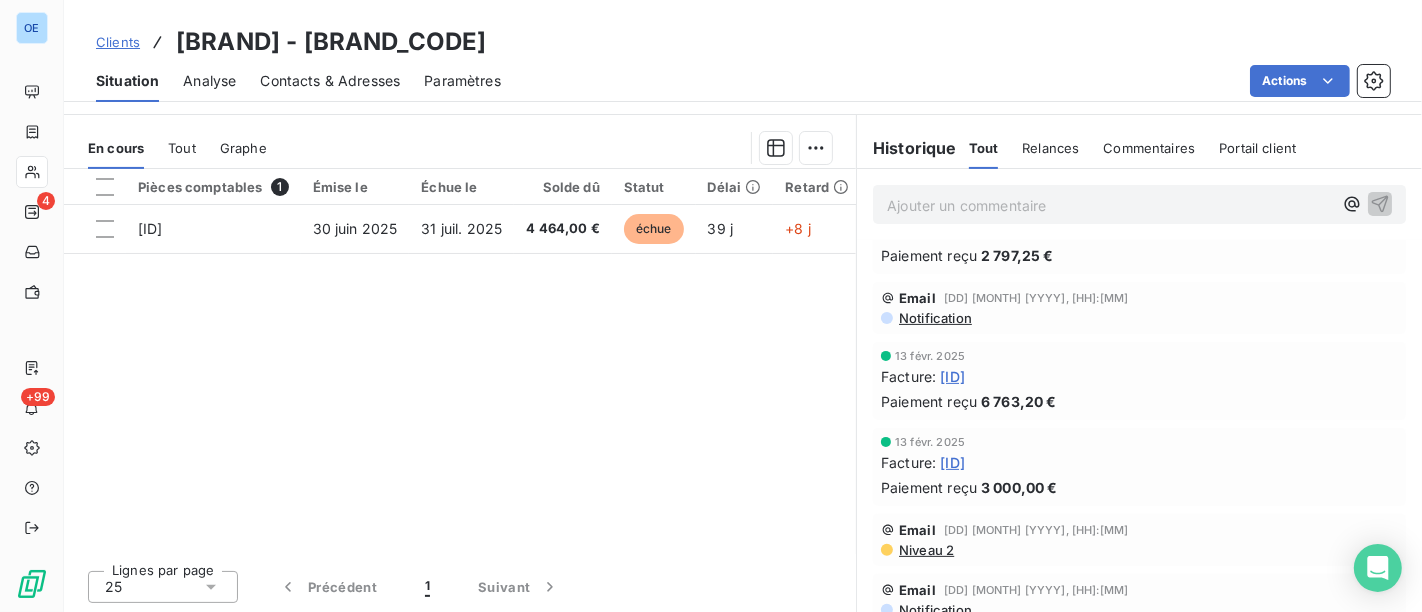 click on "[ID]" at bounding box center (952, 376) 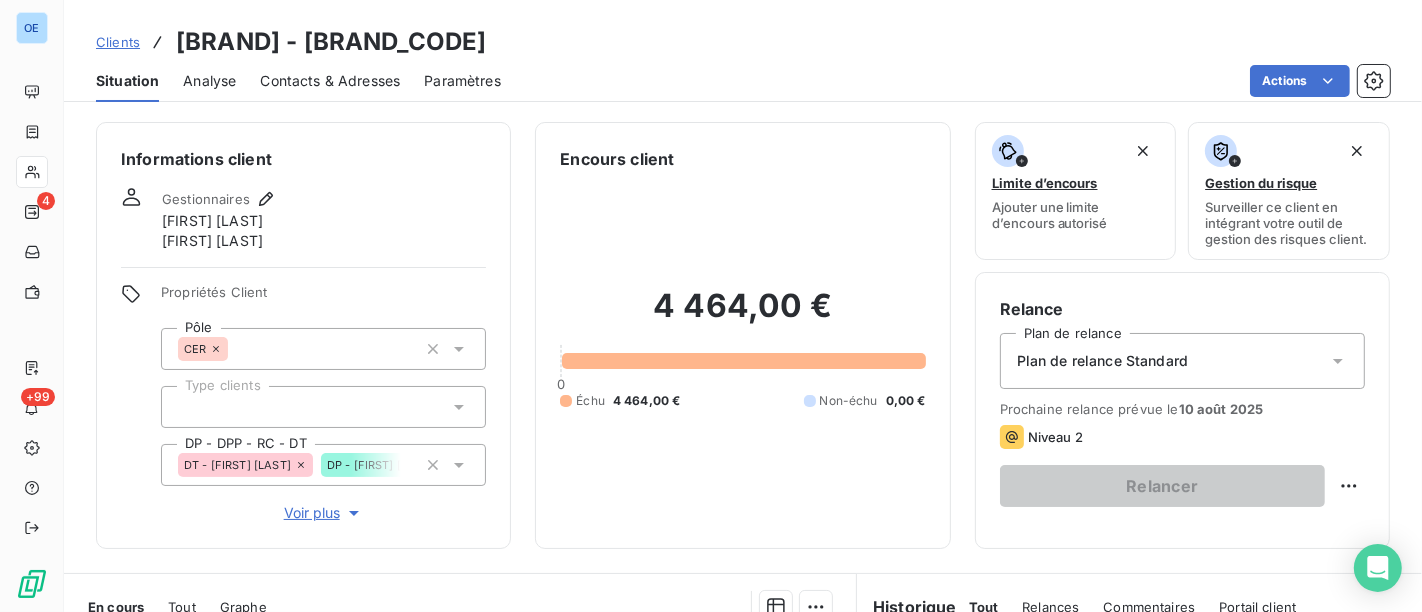 scroll, scrollTop: 459, scrollLeft: 0, axis: vertical 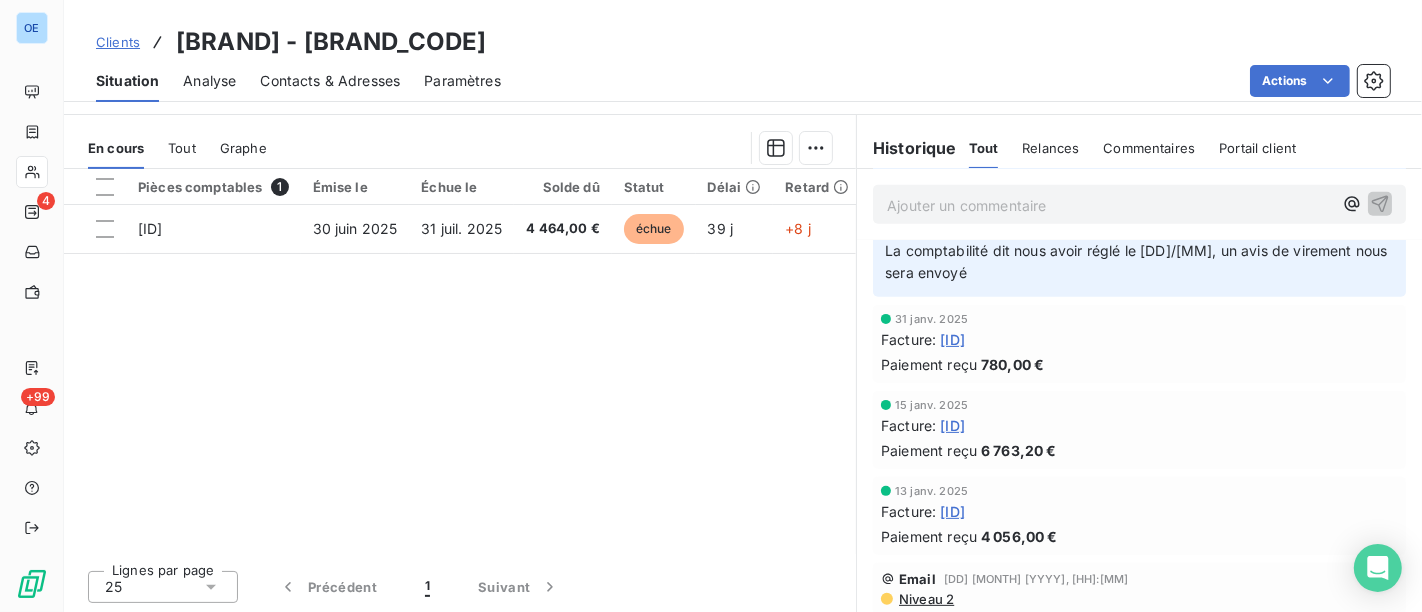 click on "[ID]" at bounding box center [952, 425] 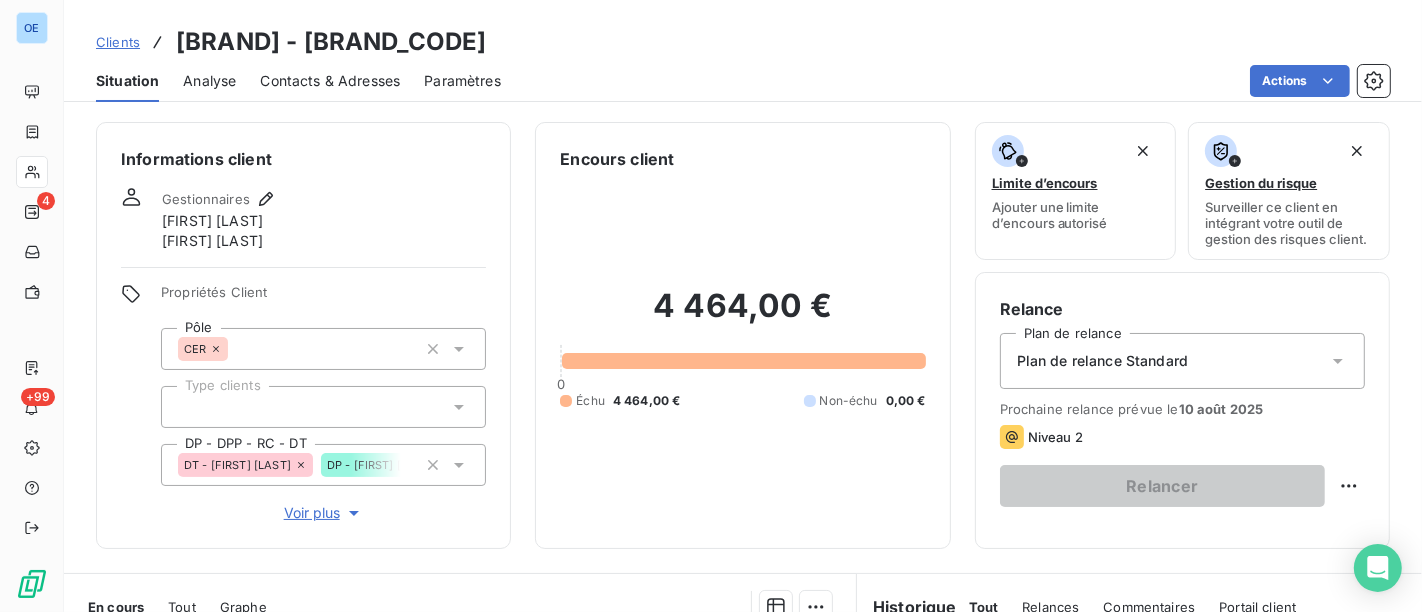 click on "4 464,00 €" at bounding box center [742, 316] 